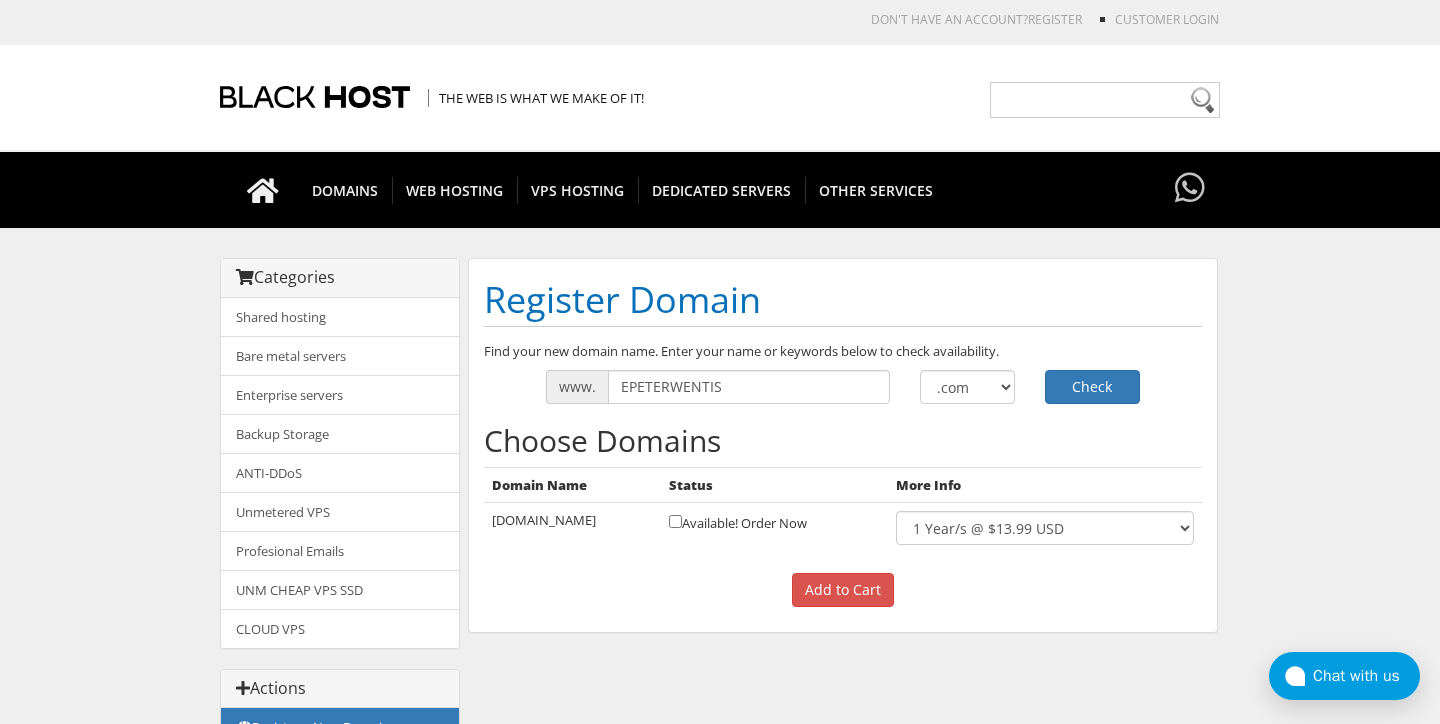 scroll, scrollTop: 0, scrollLeft: 0, axis: both 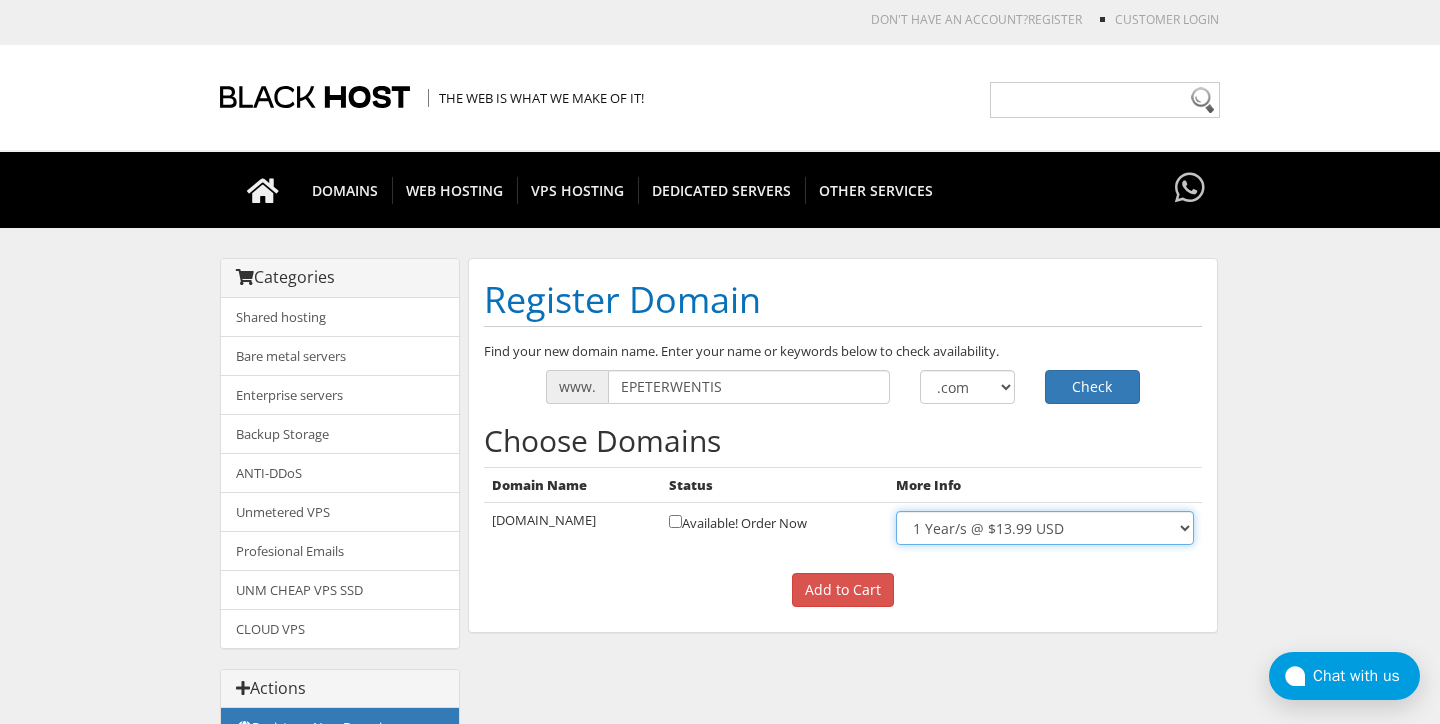 click on "1 Year/s @ $13.99 USD" at bounding box center [0, 0] 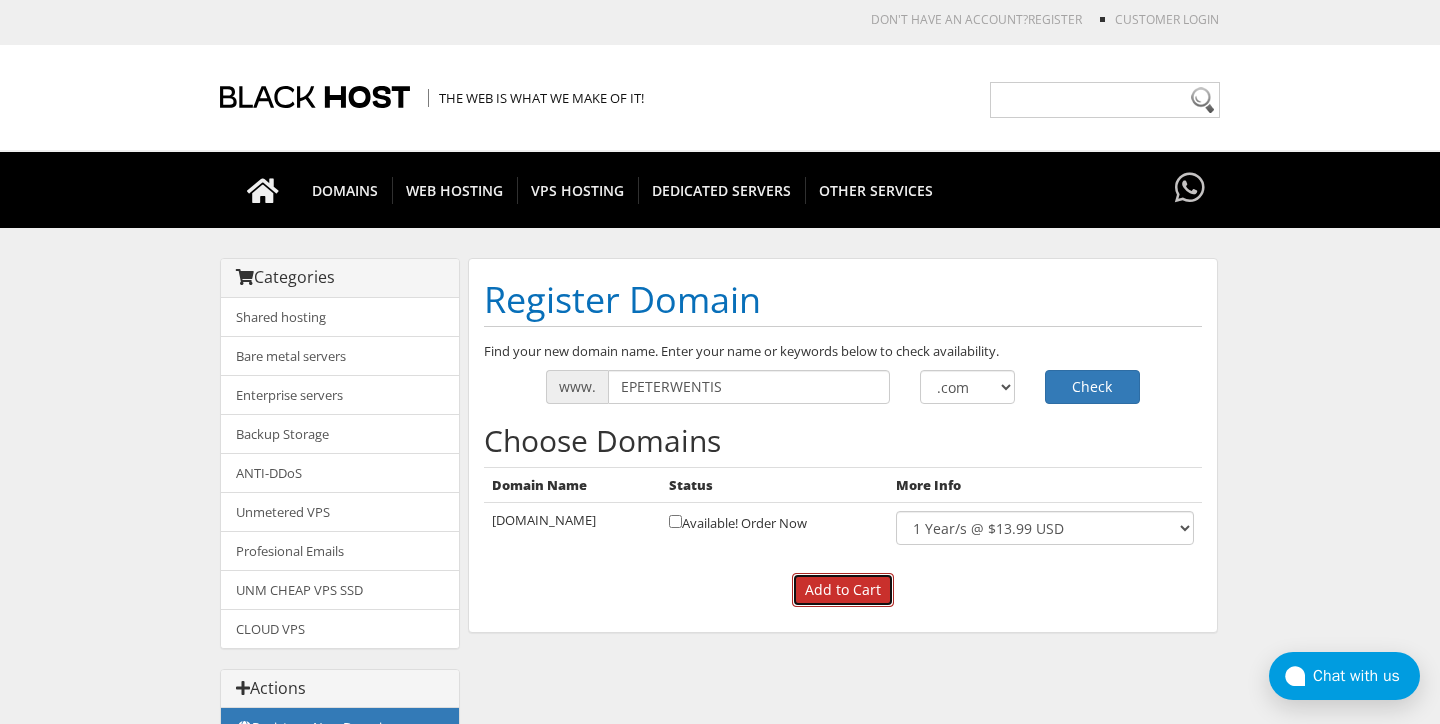 click on "Add to Cart" at bounding box center [843, 590] 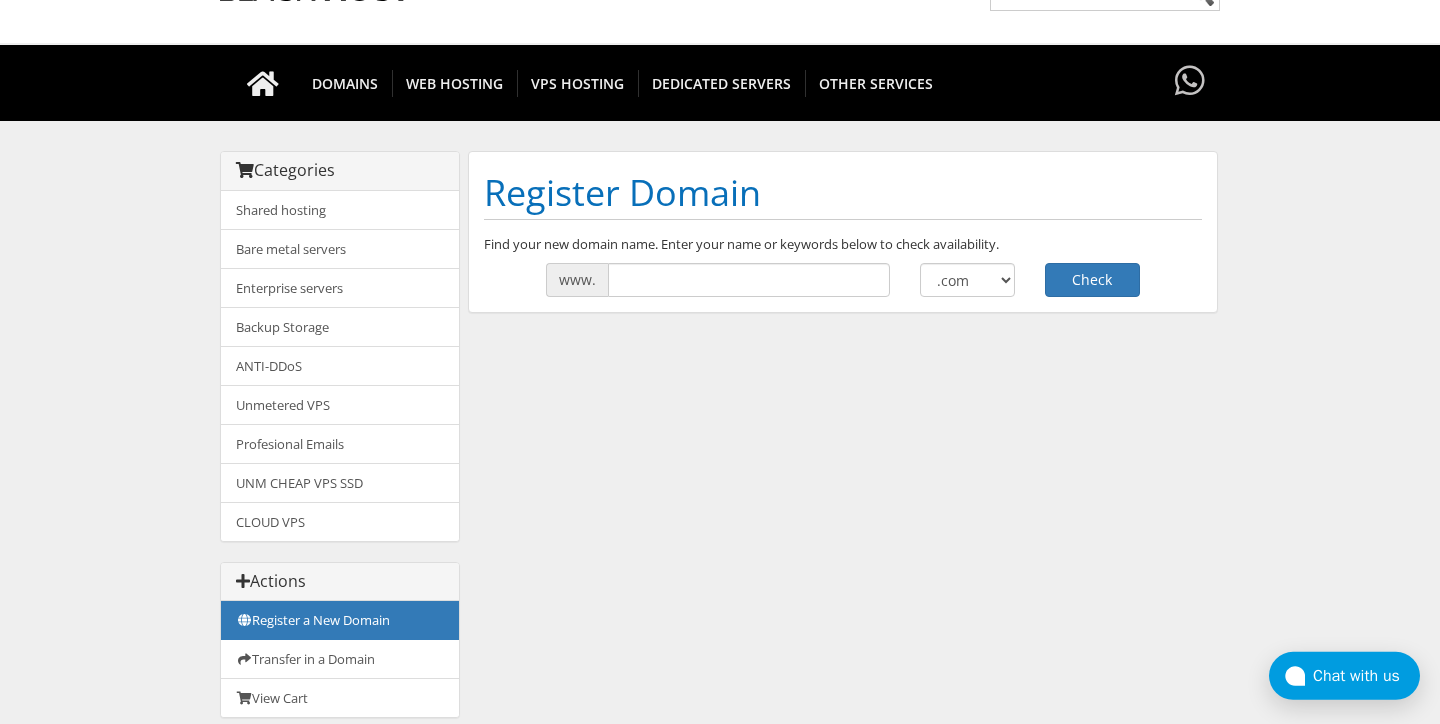 scroll, scrollTop: 105, scrollLeft: 0, axis: vertical 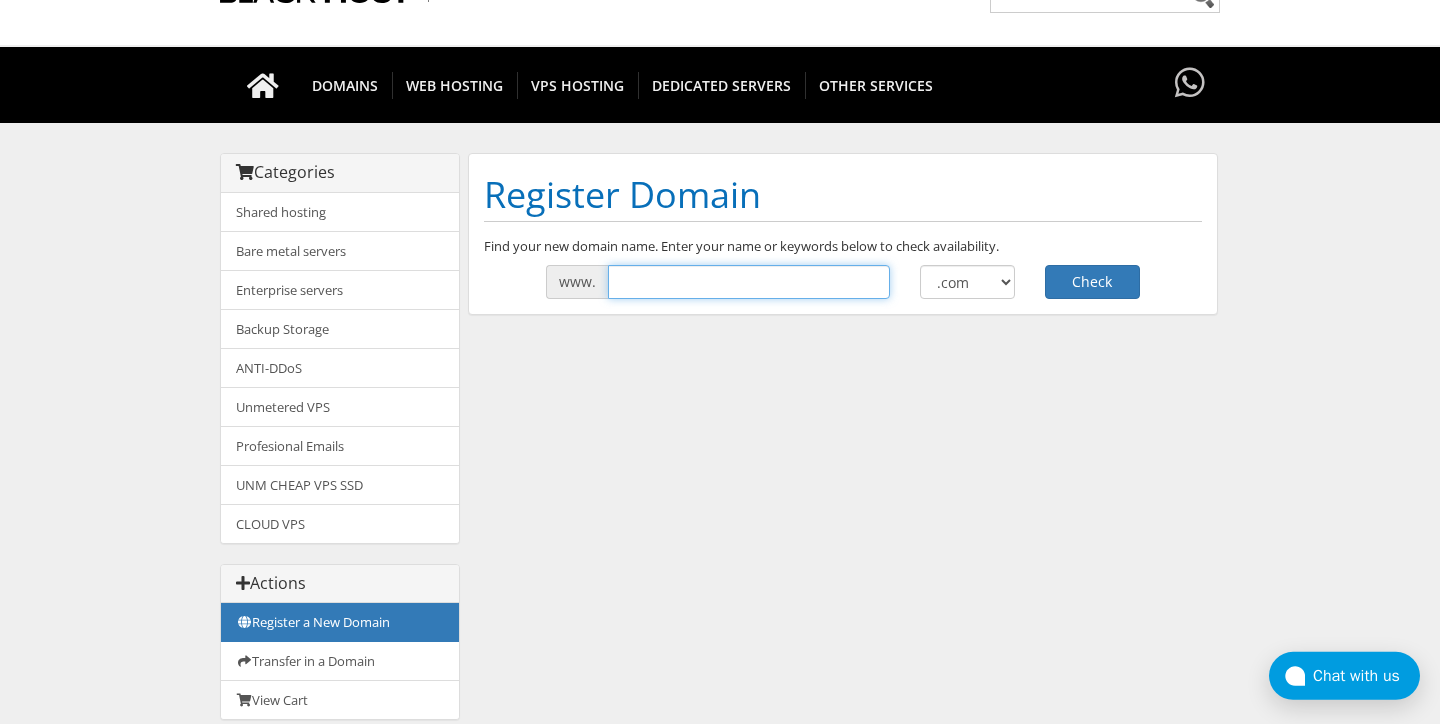 click at bounding box center [749, 282] 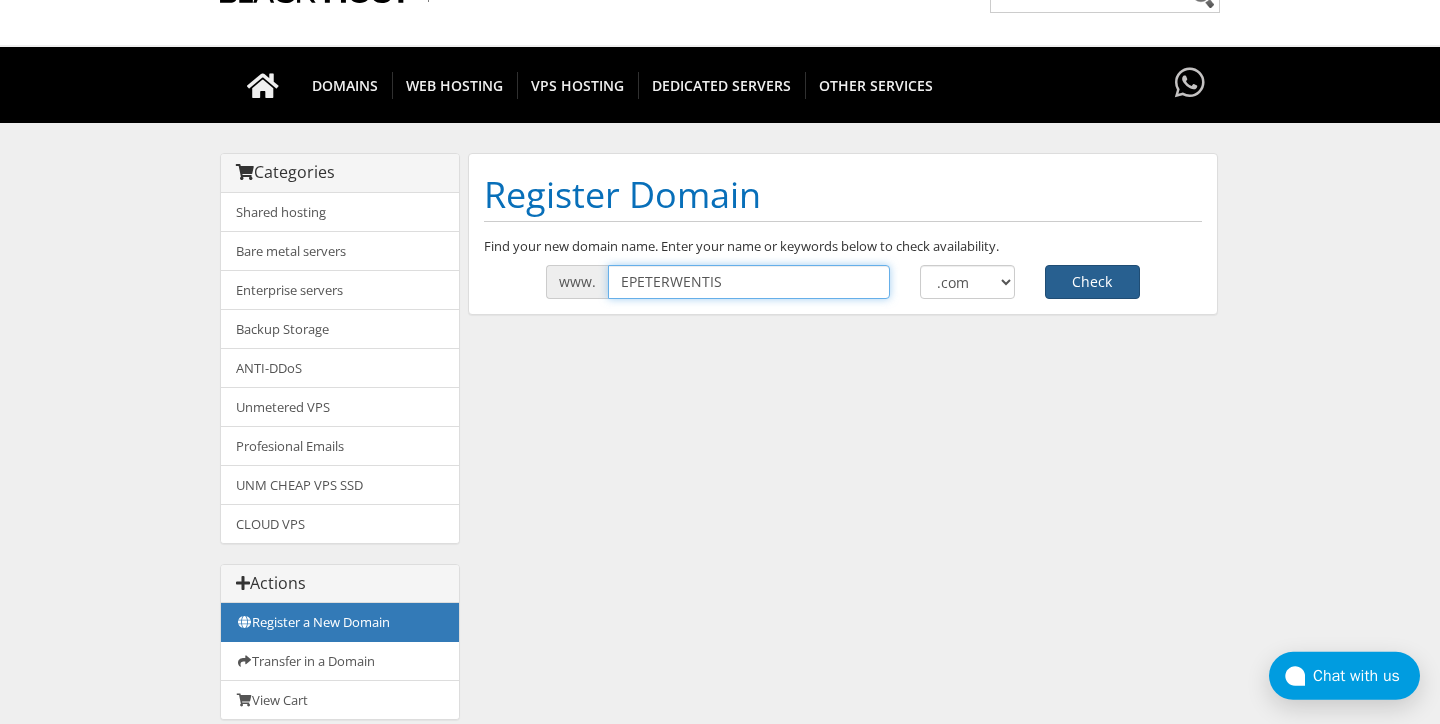 type on "EPETERWENTIS" 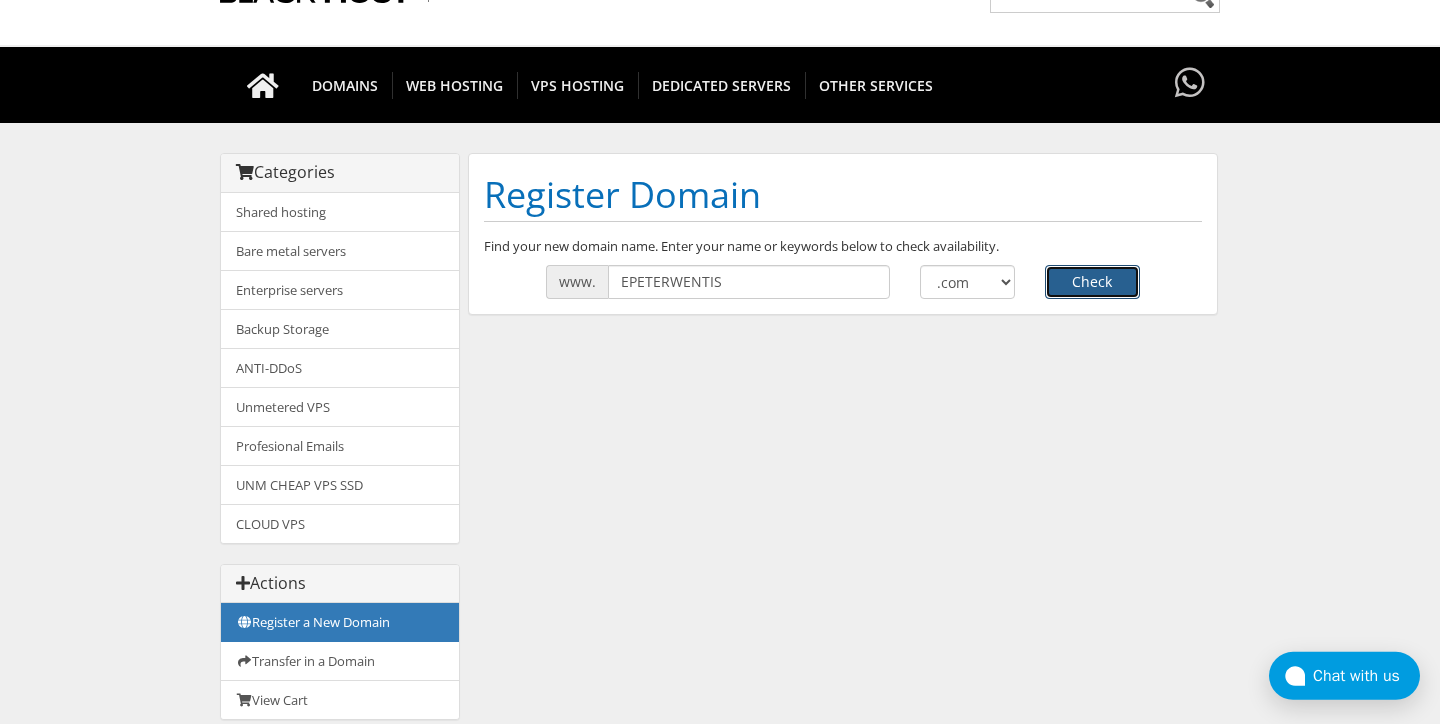 click on "Check" at bounding box center (1092, 282) 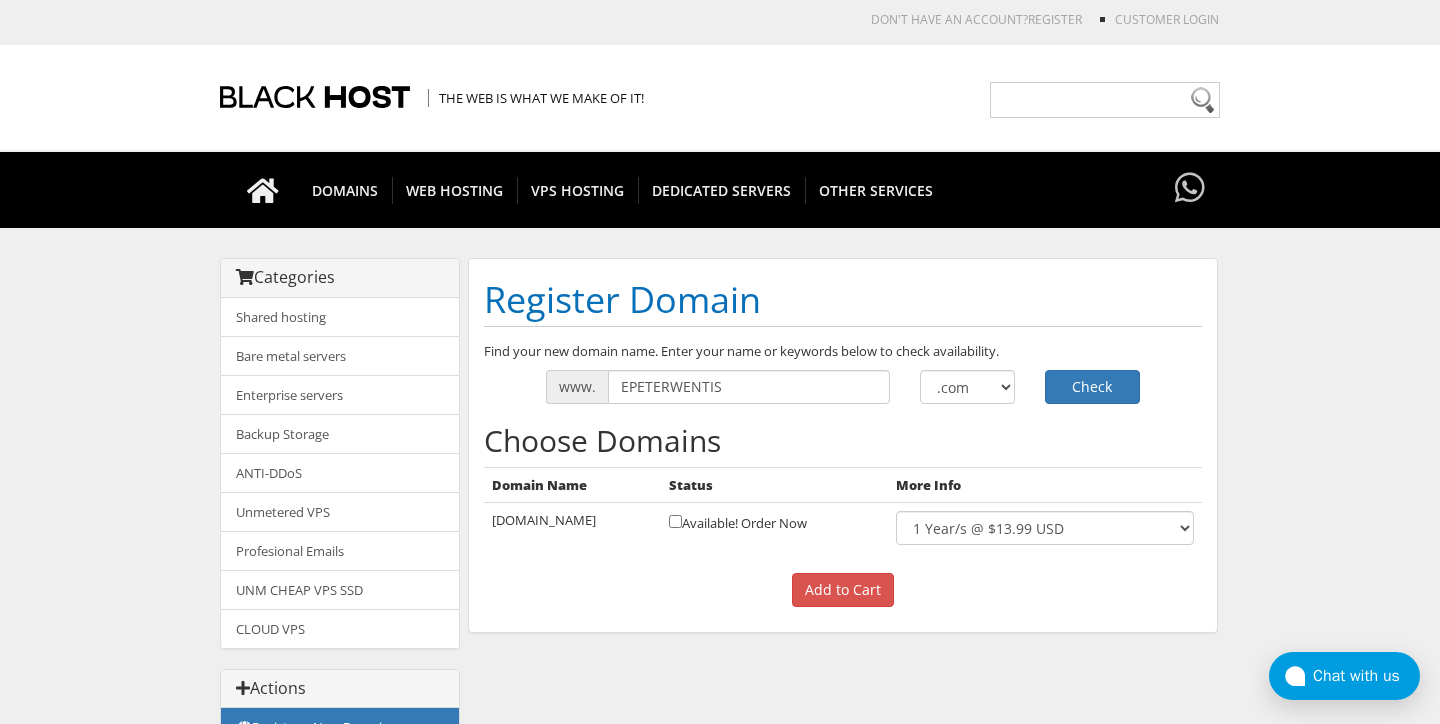 scroll, scrollTop: 0, scrollLeft: 0, axis: both 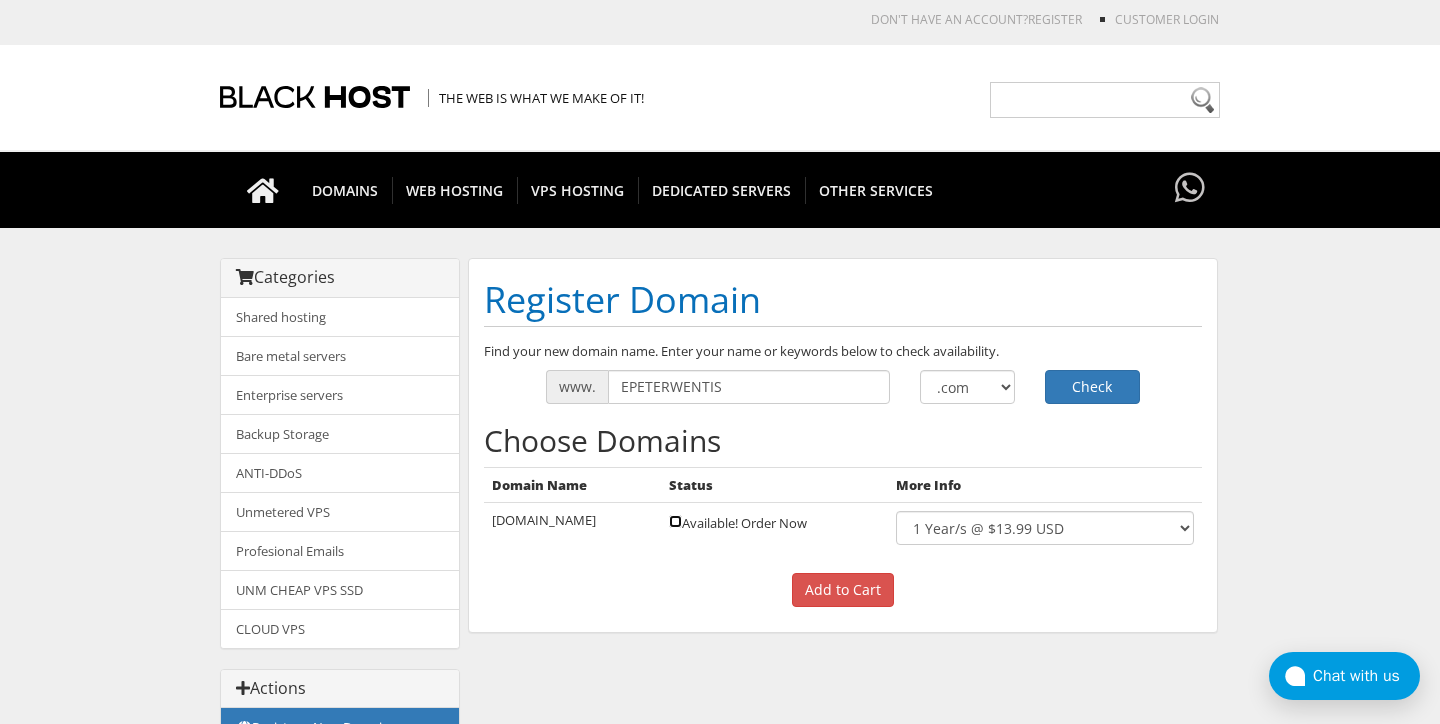 click at bounding box center [675, 521] 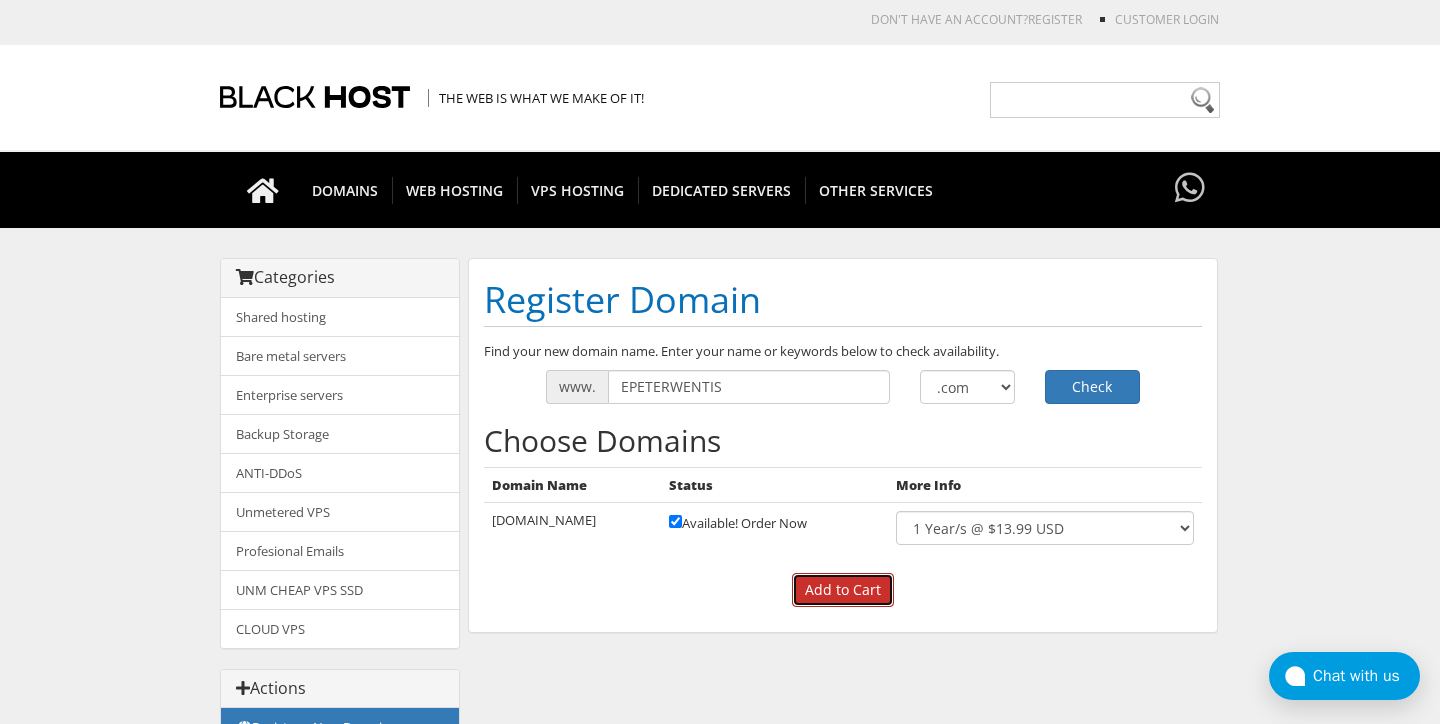 click on "Add to Cart" at bounding box center [843, 590] 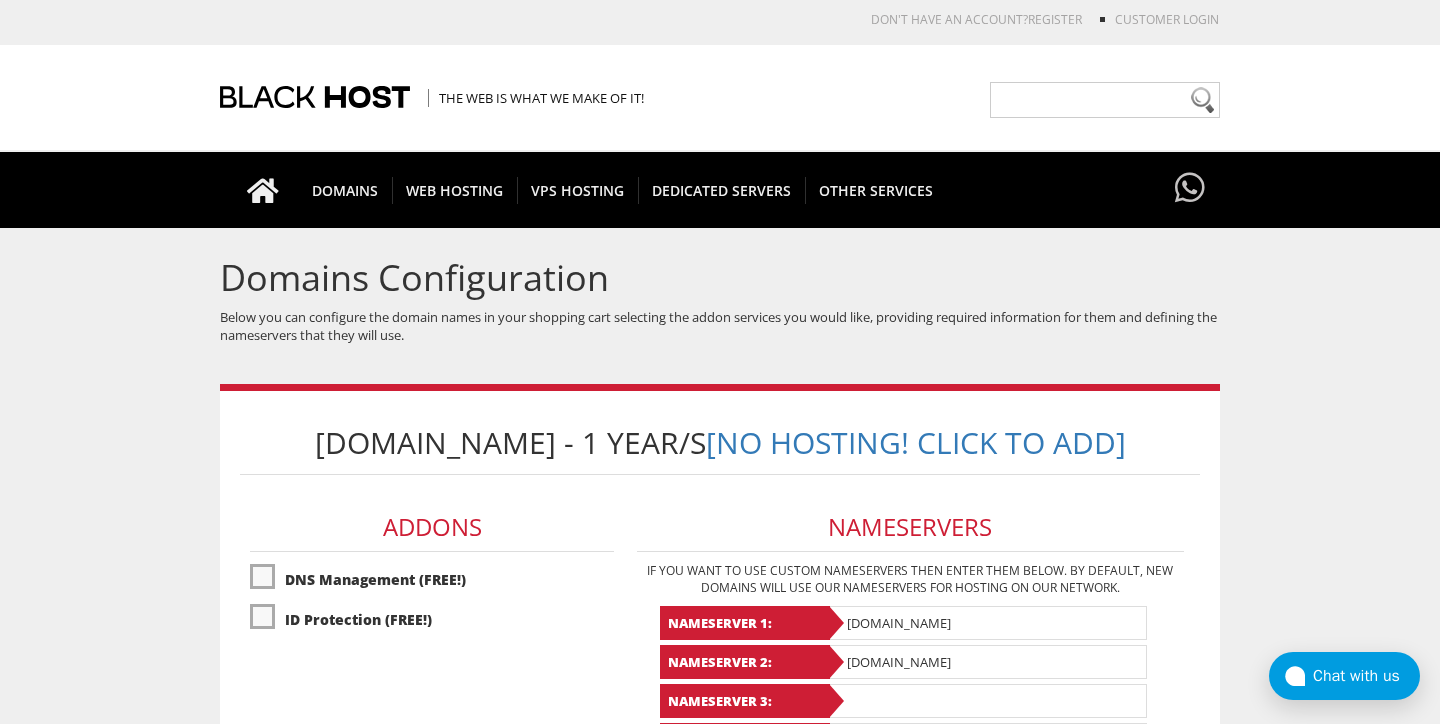 scroll, scrollTop: 0, scrollLeft: 0, axis: both 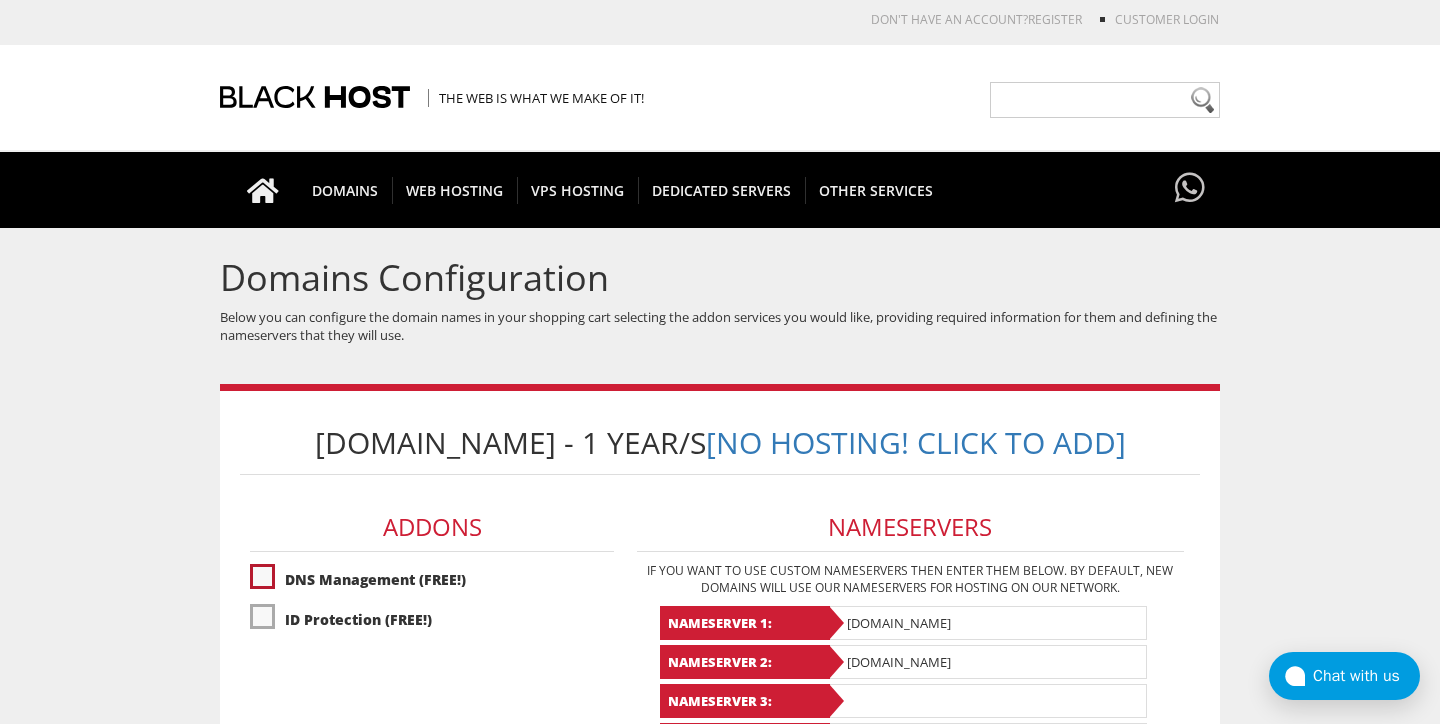 click on "DNS Management (FREE!)" at bounding box center [432, 579] 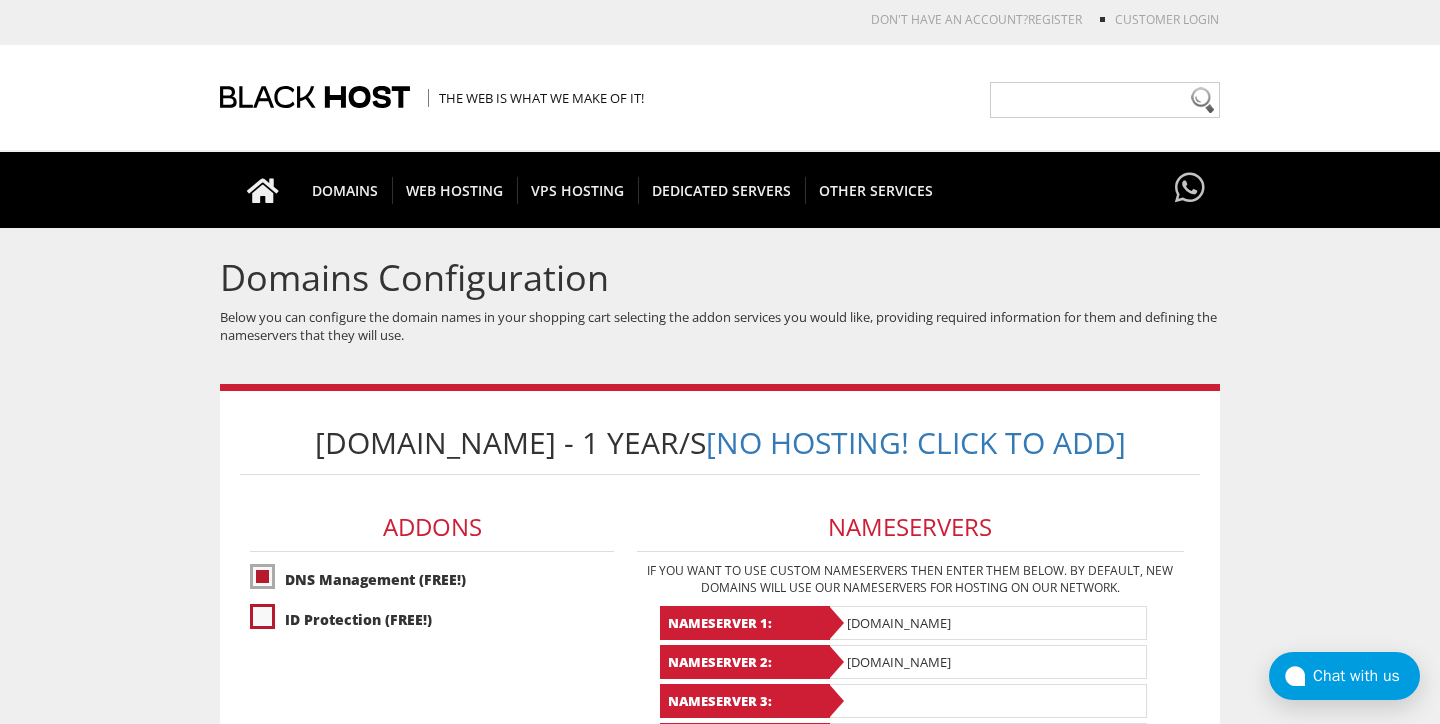 click on "ID Protection (FREE!)" at bounding box center [432, 619] 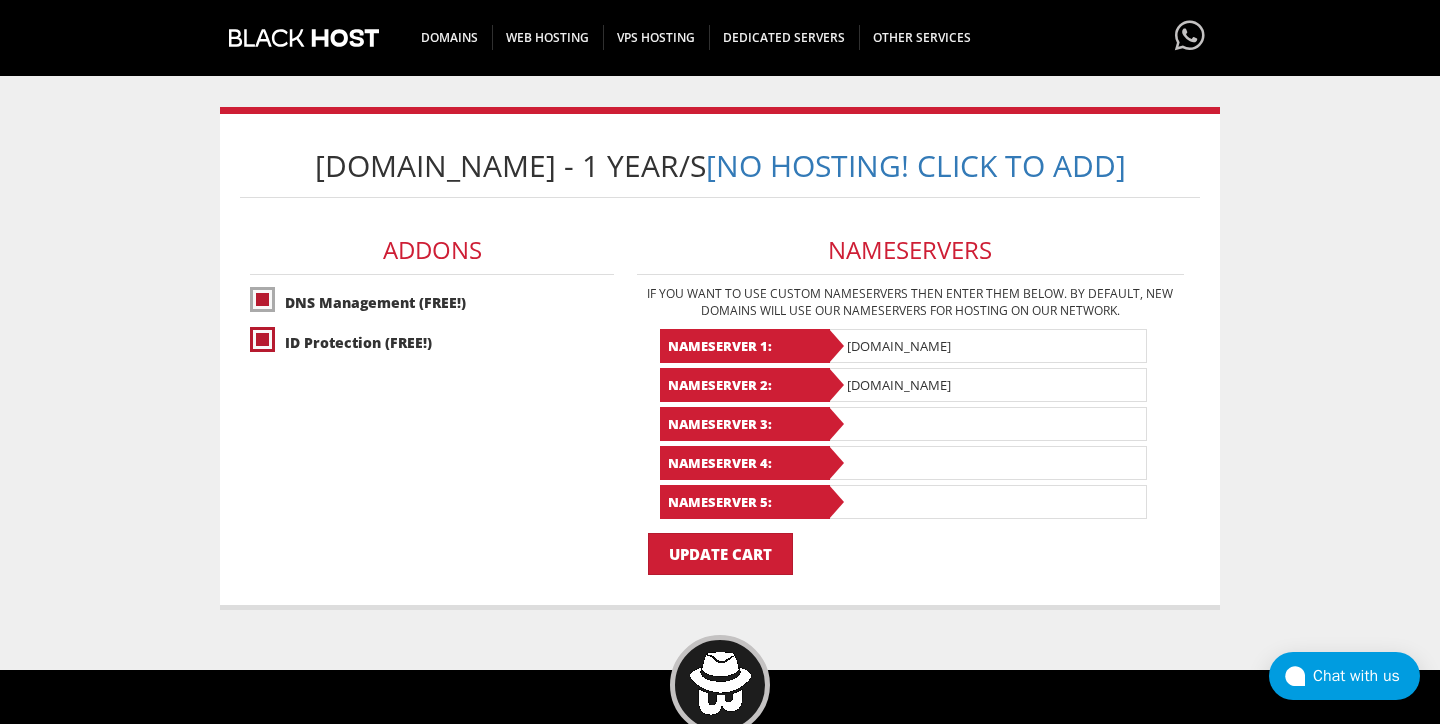 scroll, scrollTop: 278, scrollLeft: 0, axis: vertical 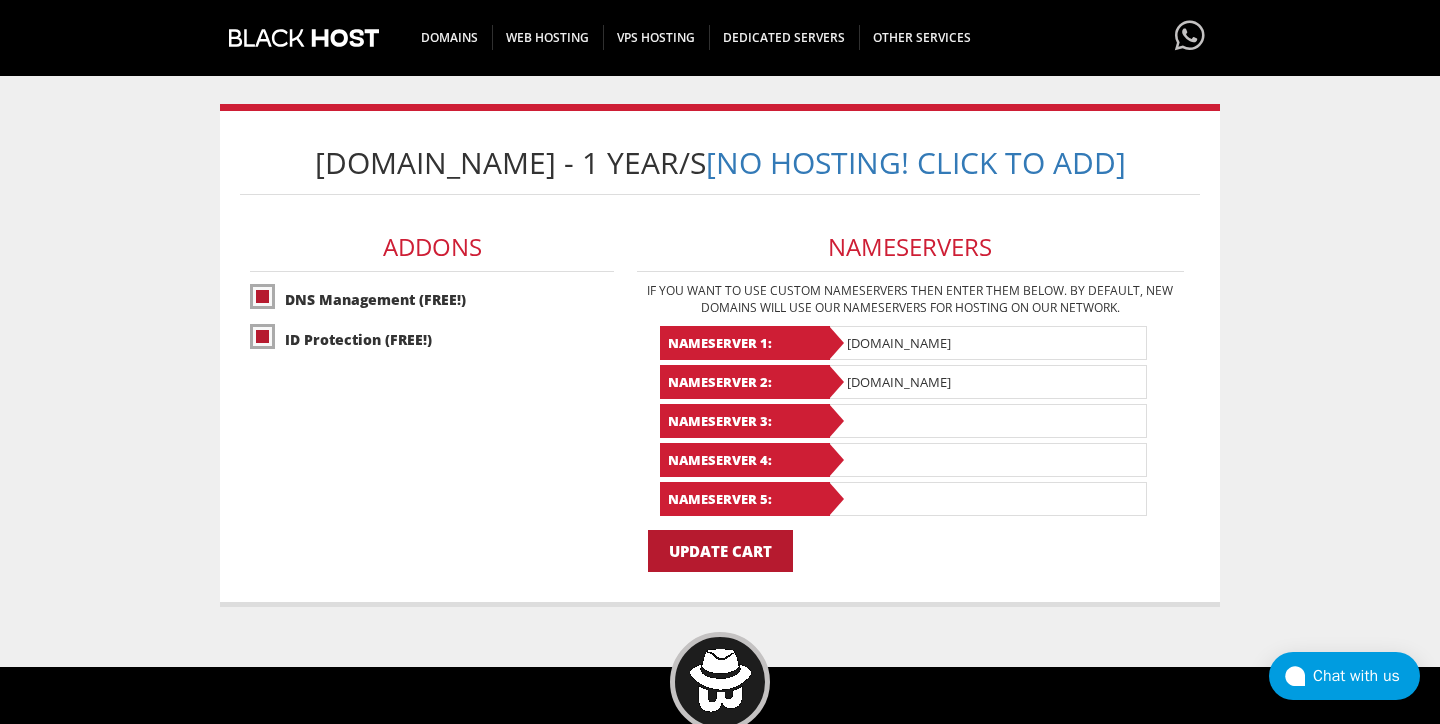 click on "Update Cart" at bounding box center (720, 551) 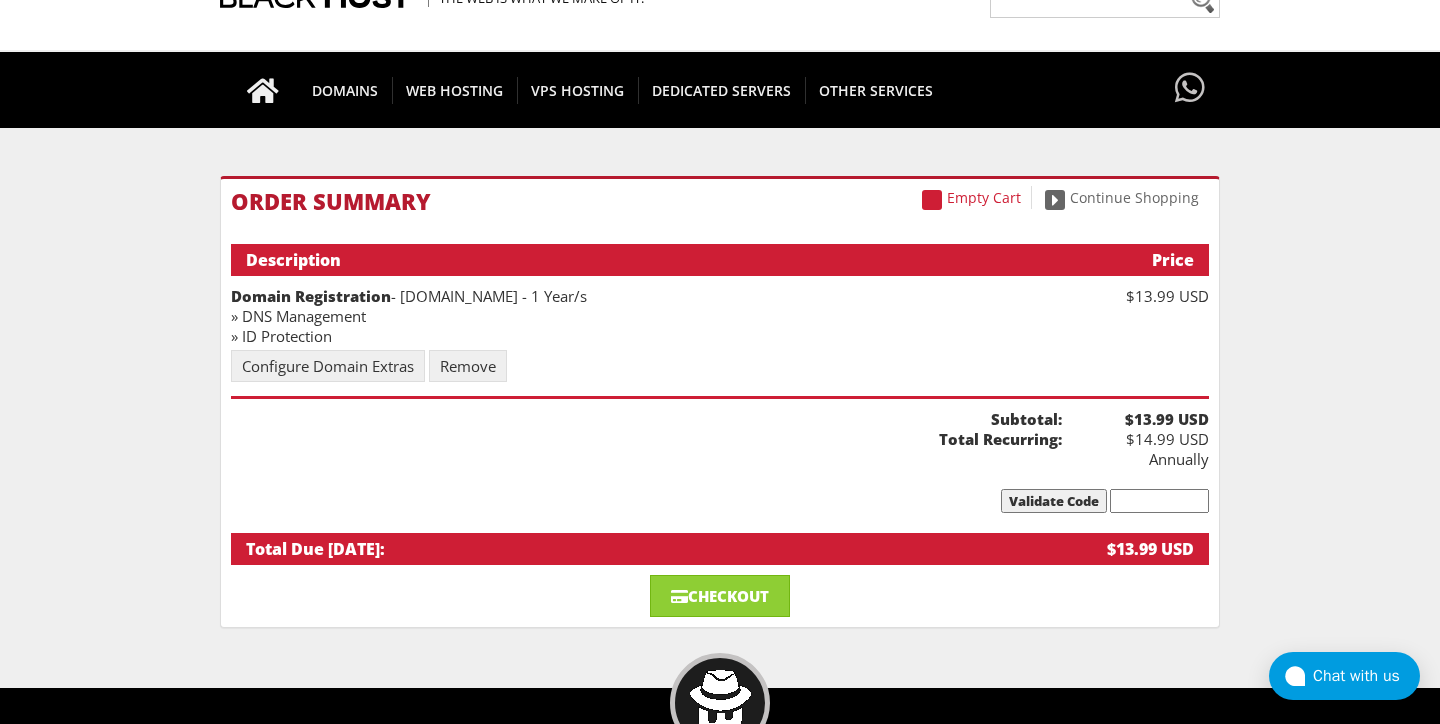 scroll, scrollTop: 101, scrollLeft: 0, axis: vertical 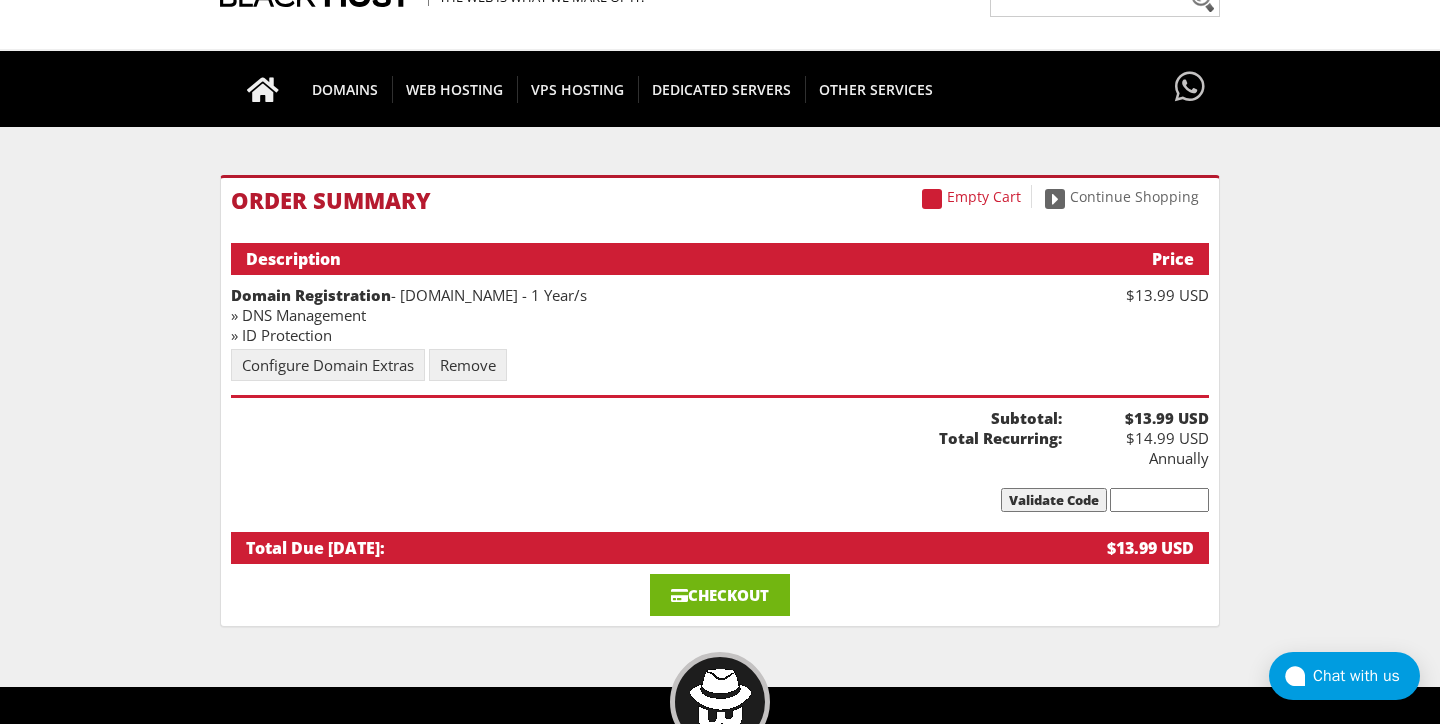 click on "Checkout" at bounding box center (720, 595) 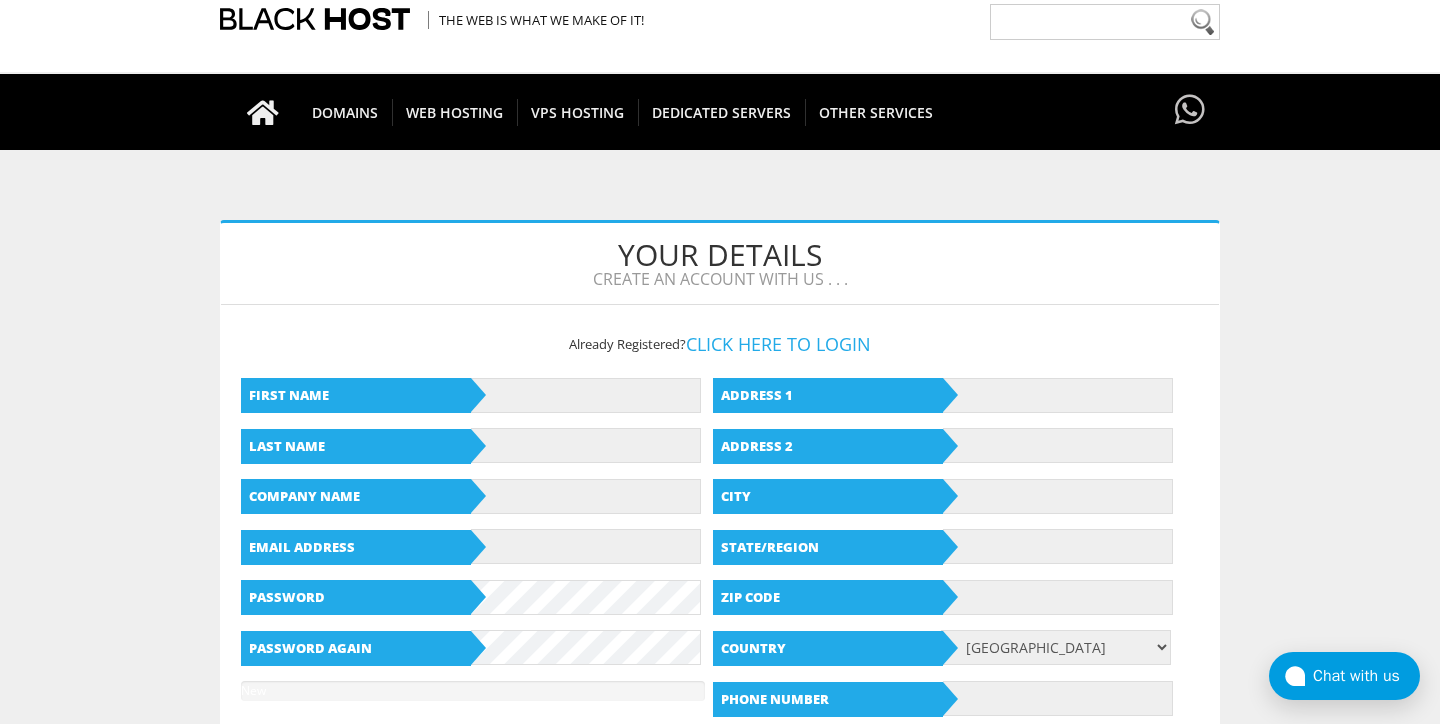 scroll, scrollTop: 77, scrollLeft: 0, axis: vertical 